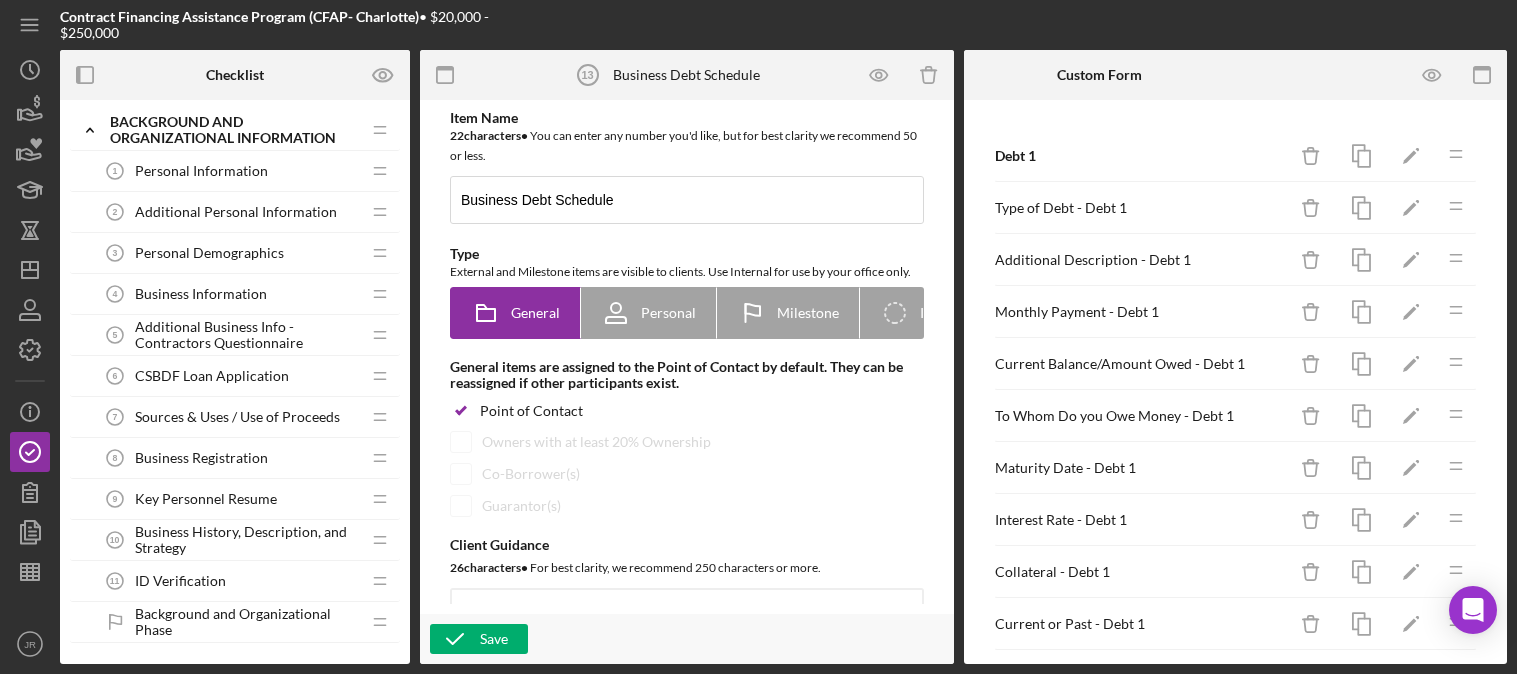 scroll, scrollTop: 0, scrollLeft: 0, axis: both 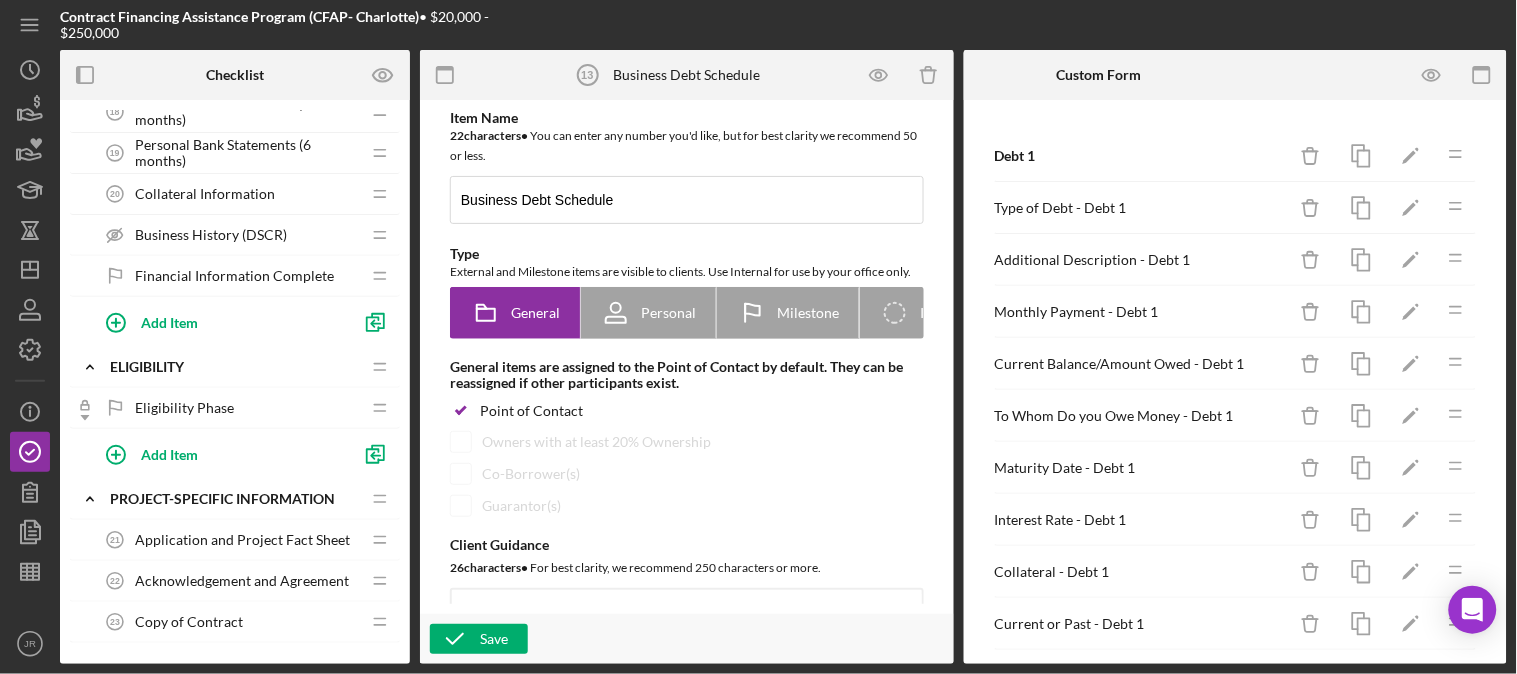 click on "Acknowledgement and Agreement" at bounding box center (242, 581) 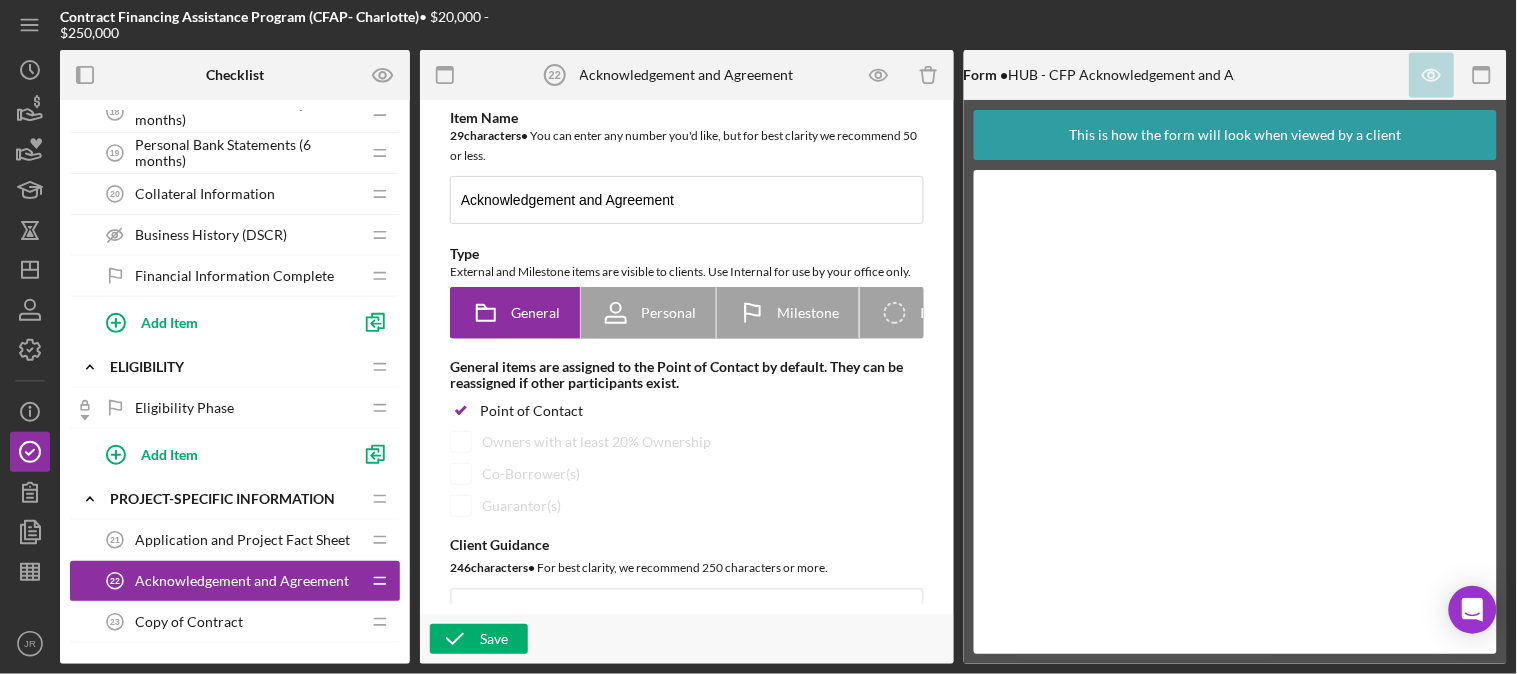 scroll, scrollTop: 0, scrollLeft: 0, axis: both 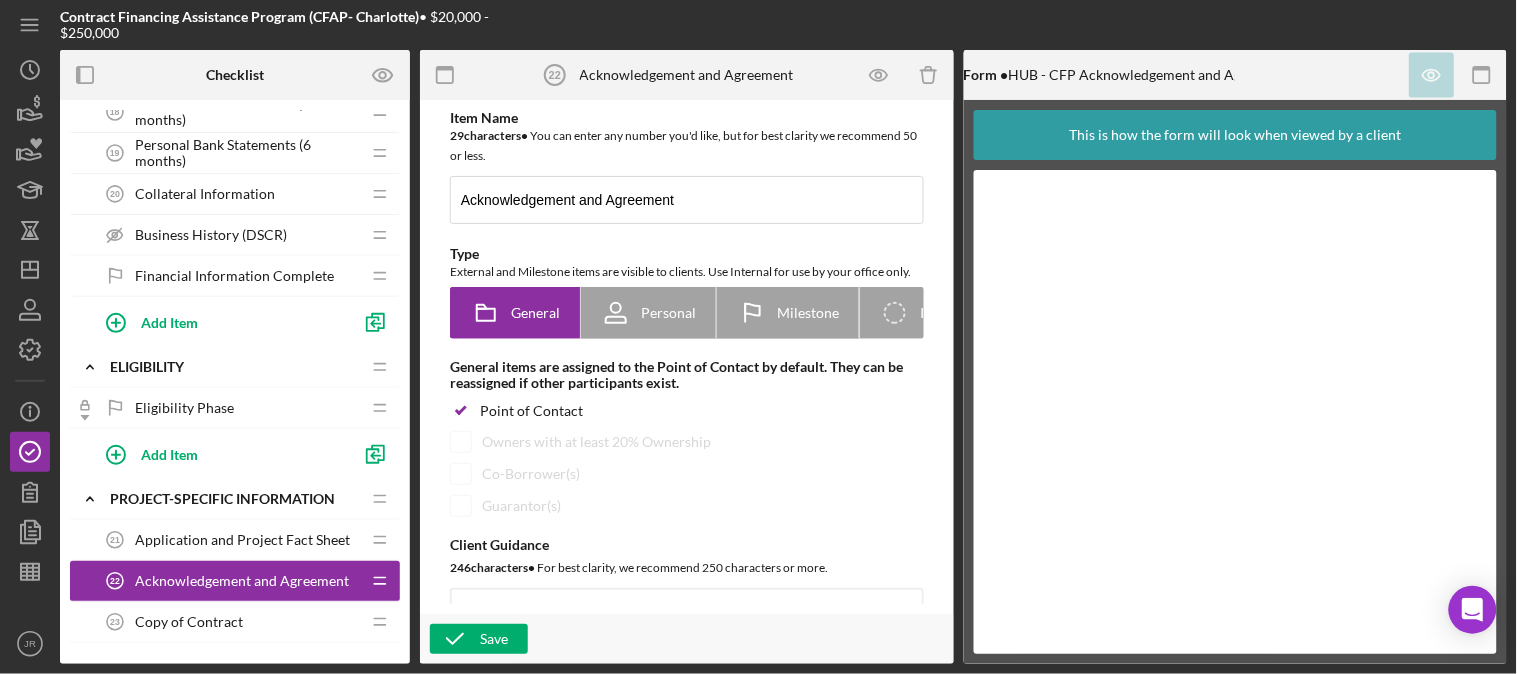 click on "Application and Project Fact Sheet" at bounding box center [242, 540] 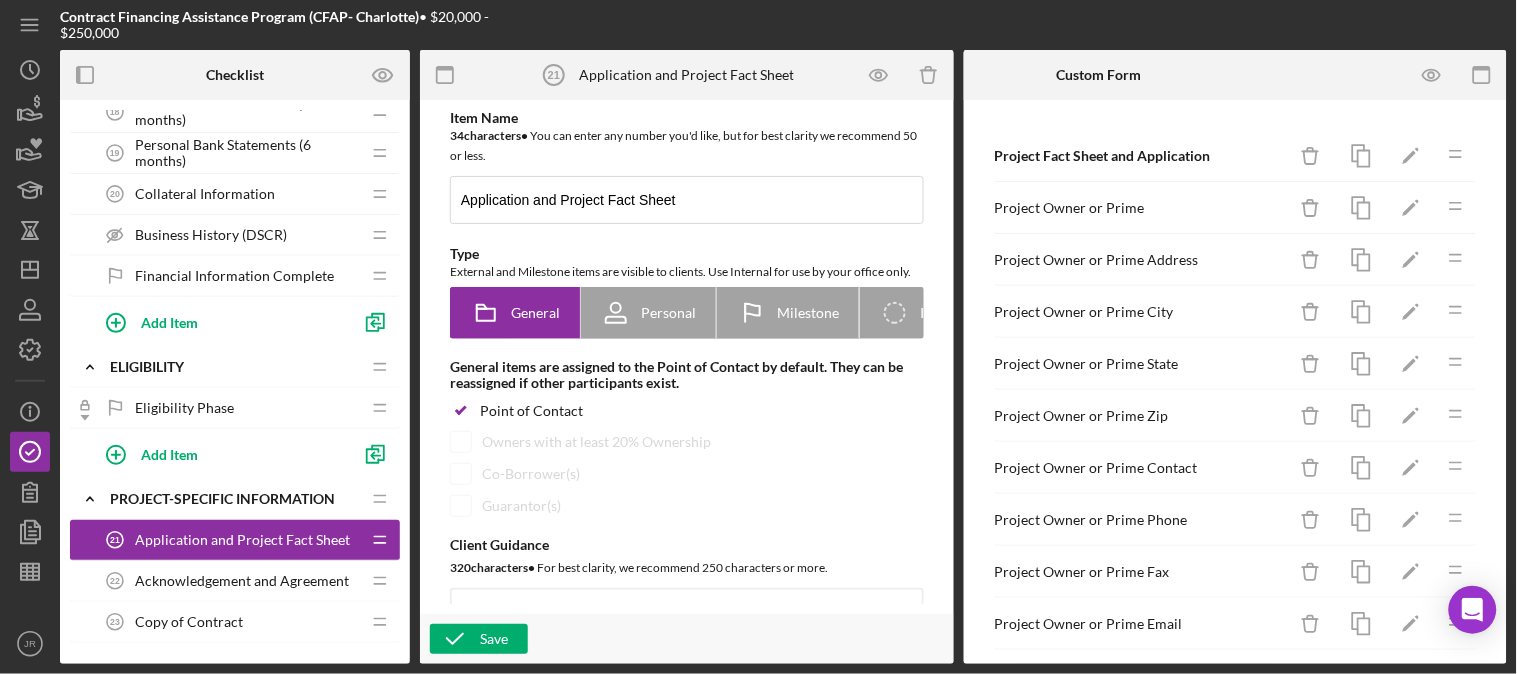 scroll, scrollTop: 0, scrollLeft: 0, axis: both 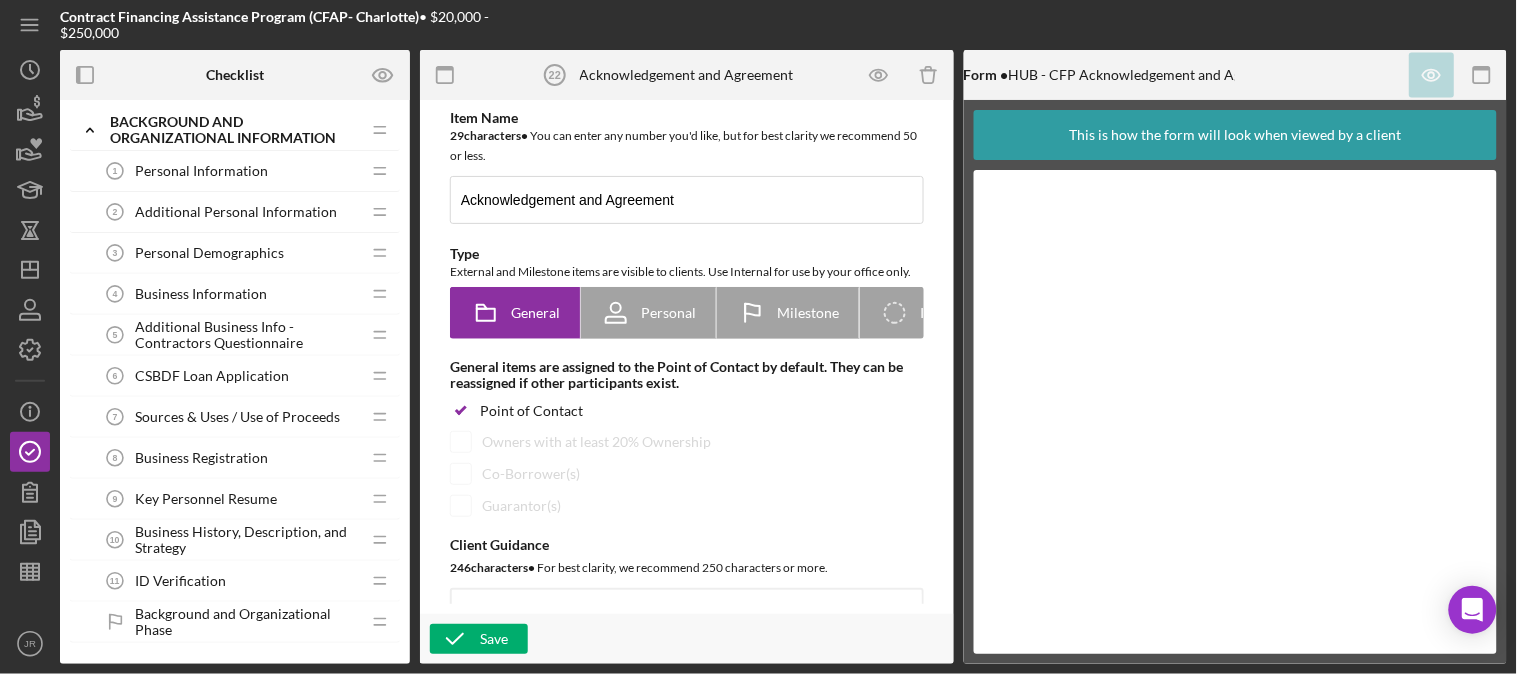 click on "CSBDF Loan Application" at bounding box center (212, 376) 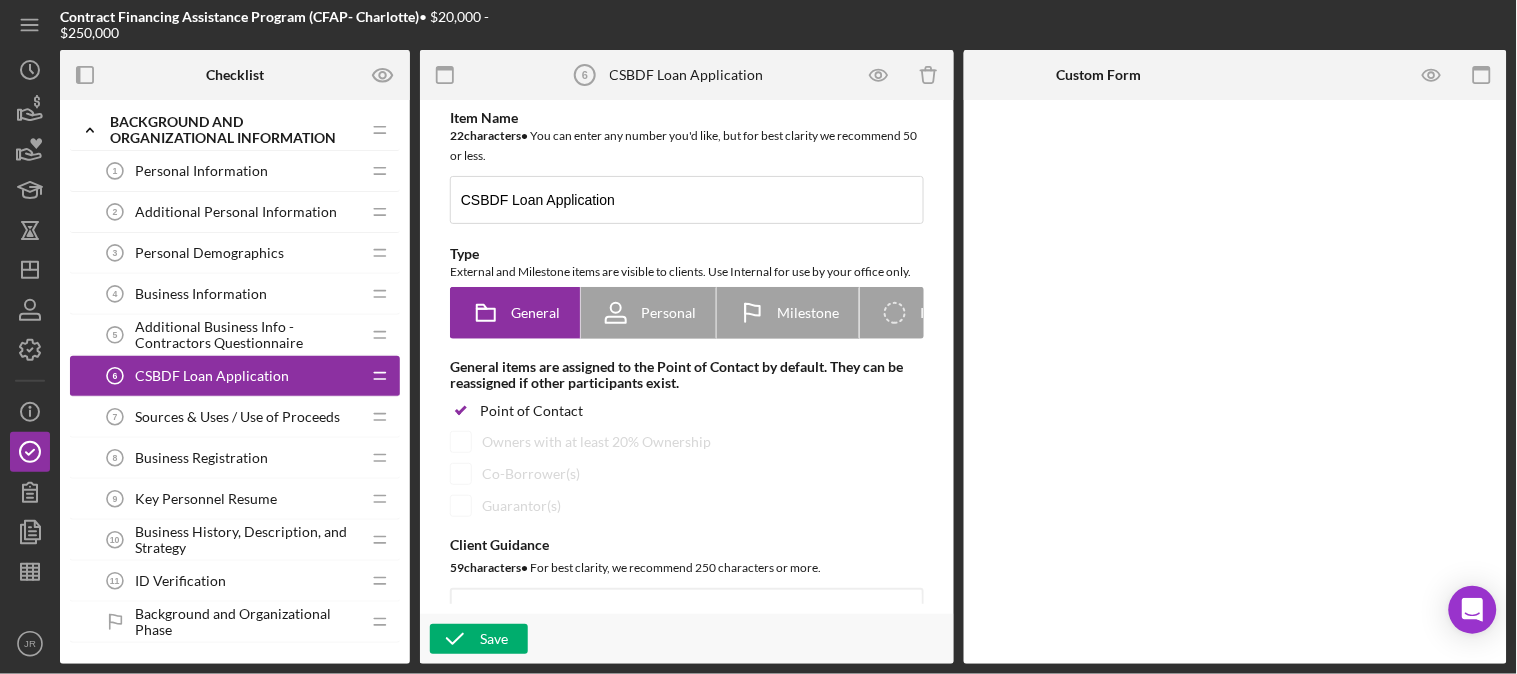 scroll, scrollTop: 0, scrollLeft: 0, axis: both 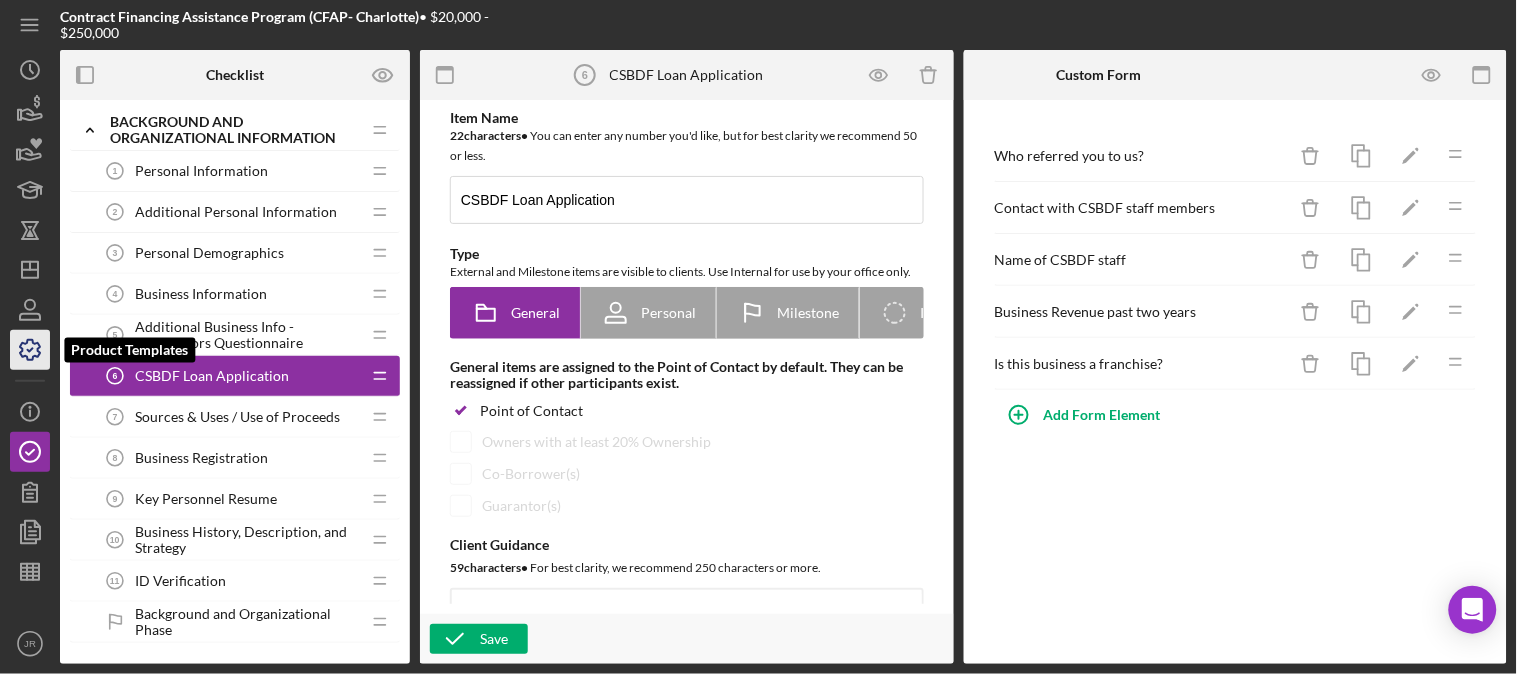 click 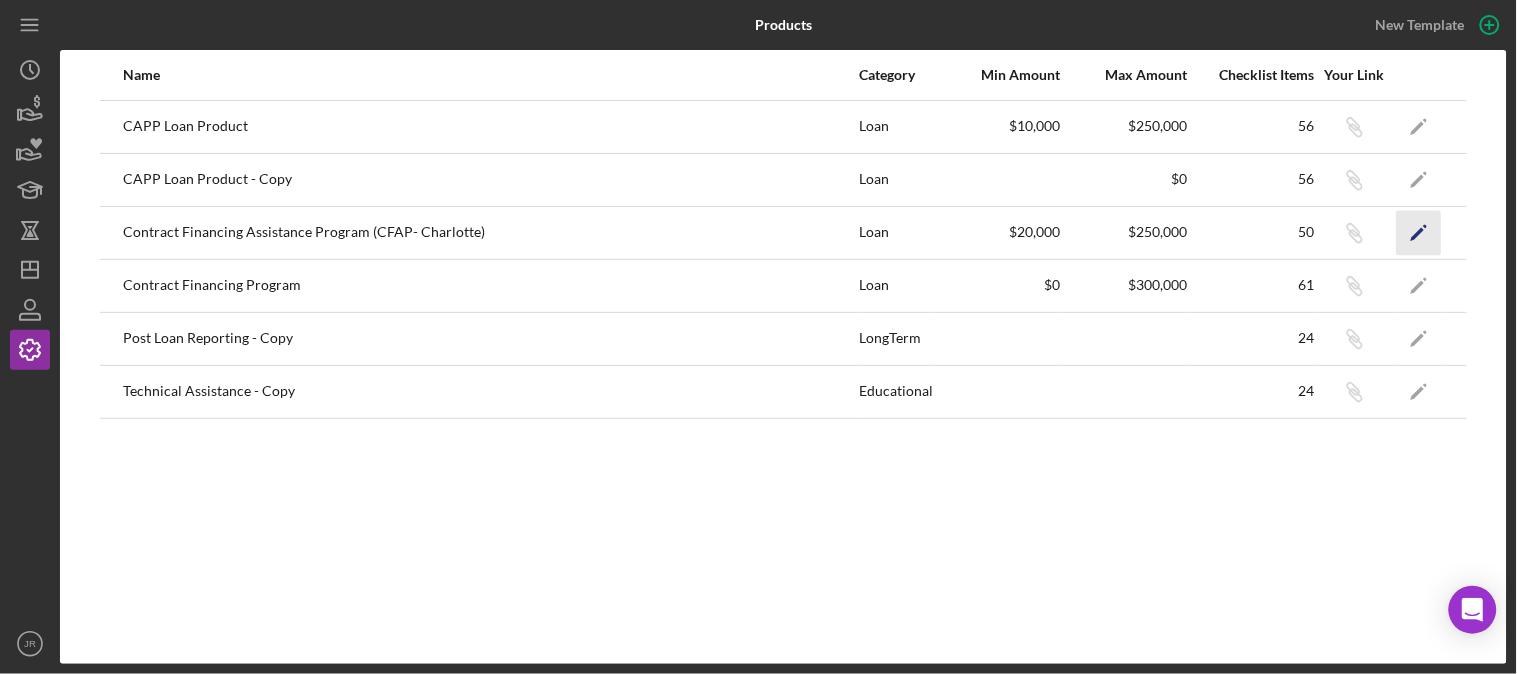 click 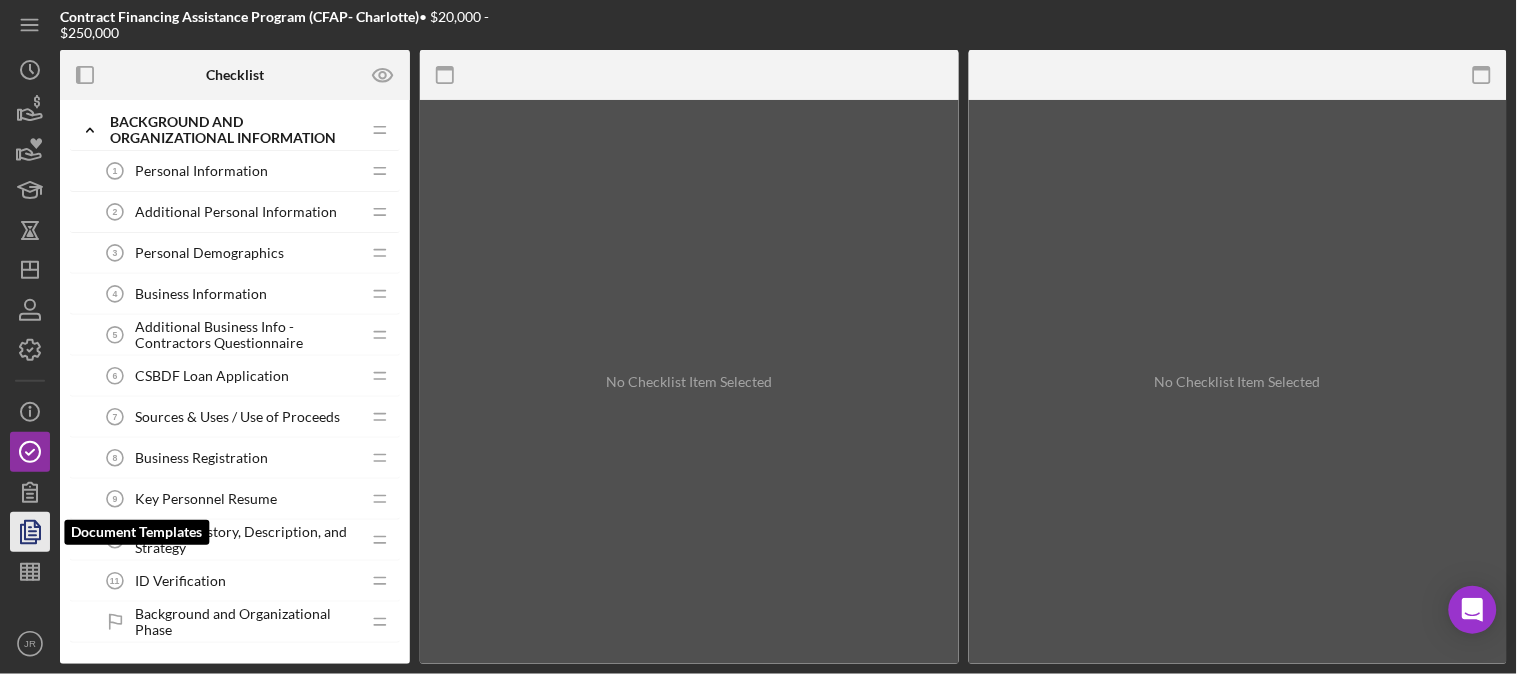 click 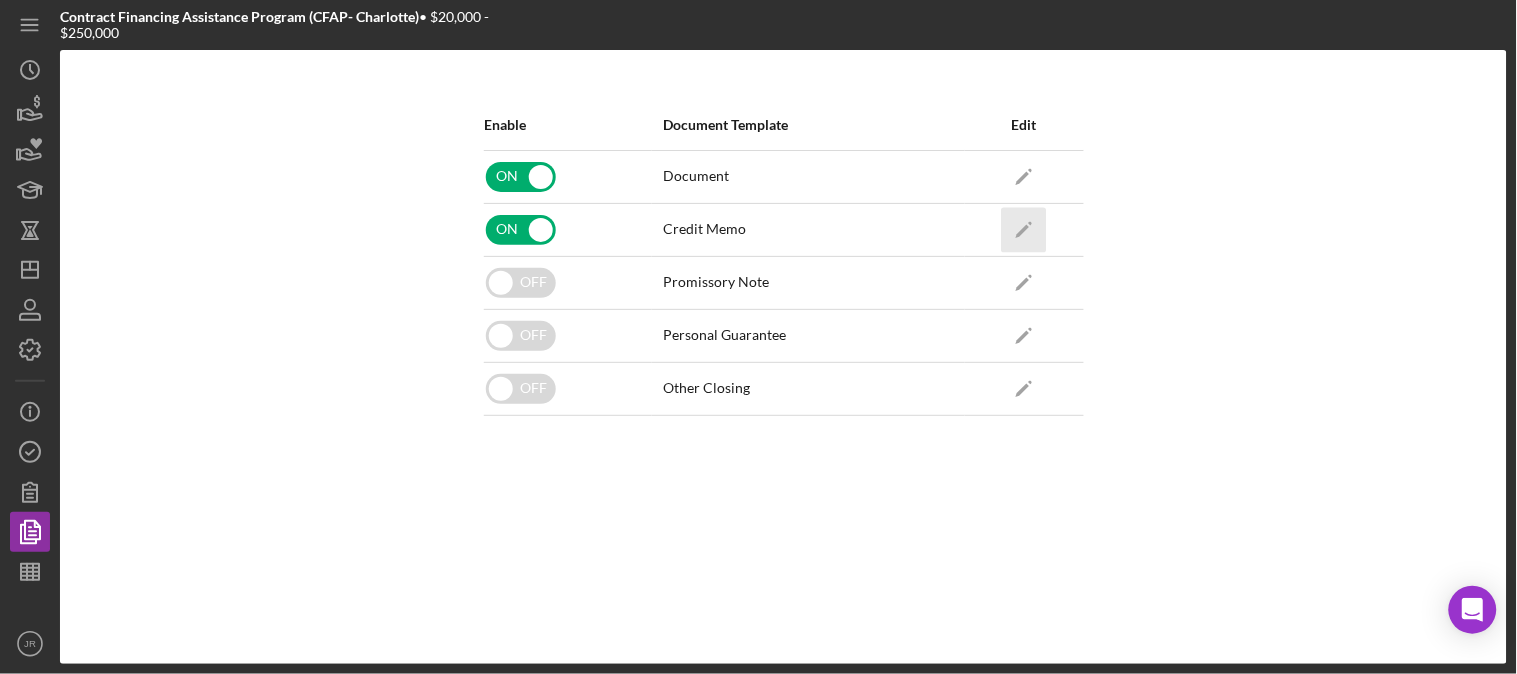click on "Icon/Edit" 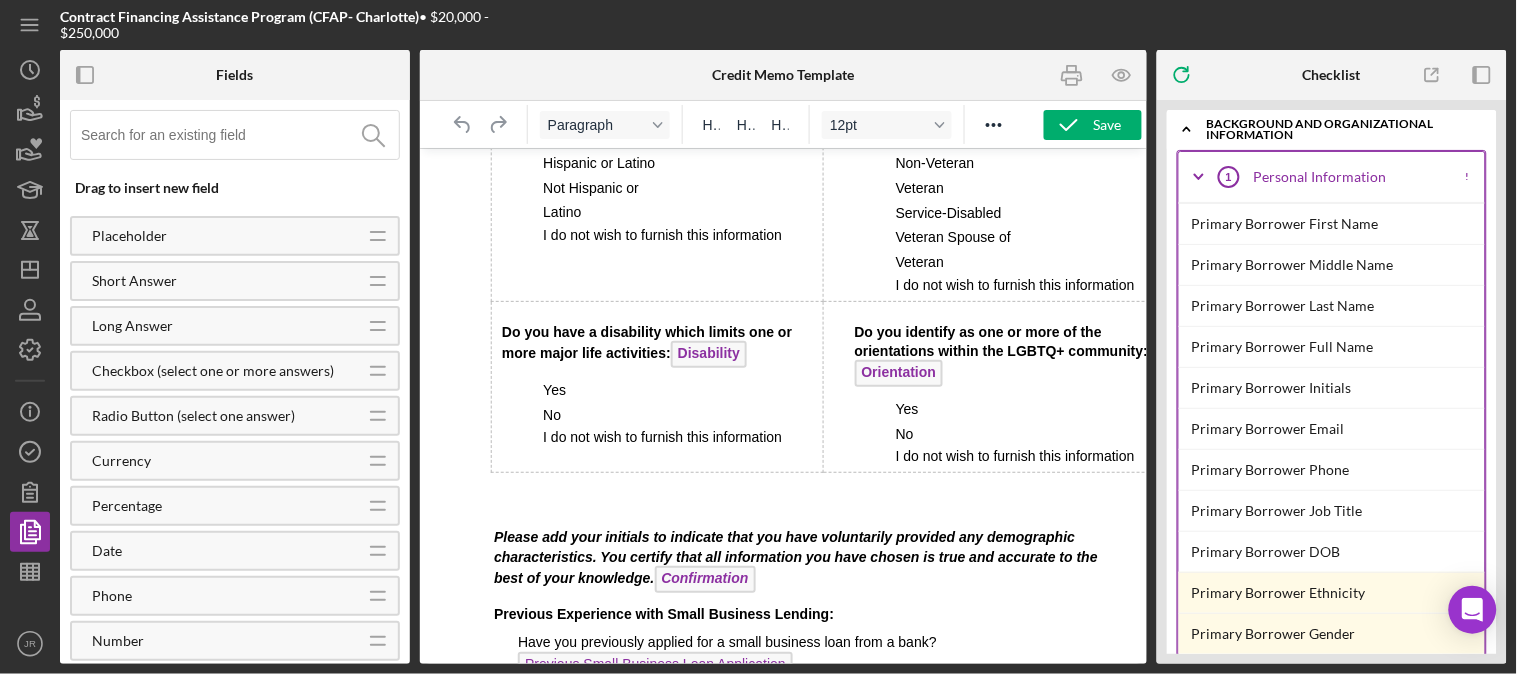 scroll, scrollTop: 5316, scrollLeft: 0, axis: vertical 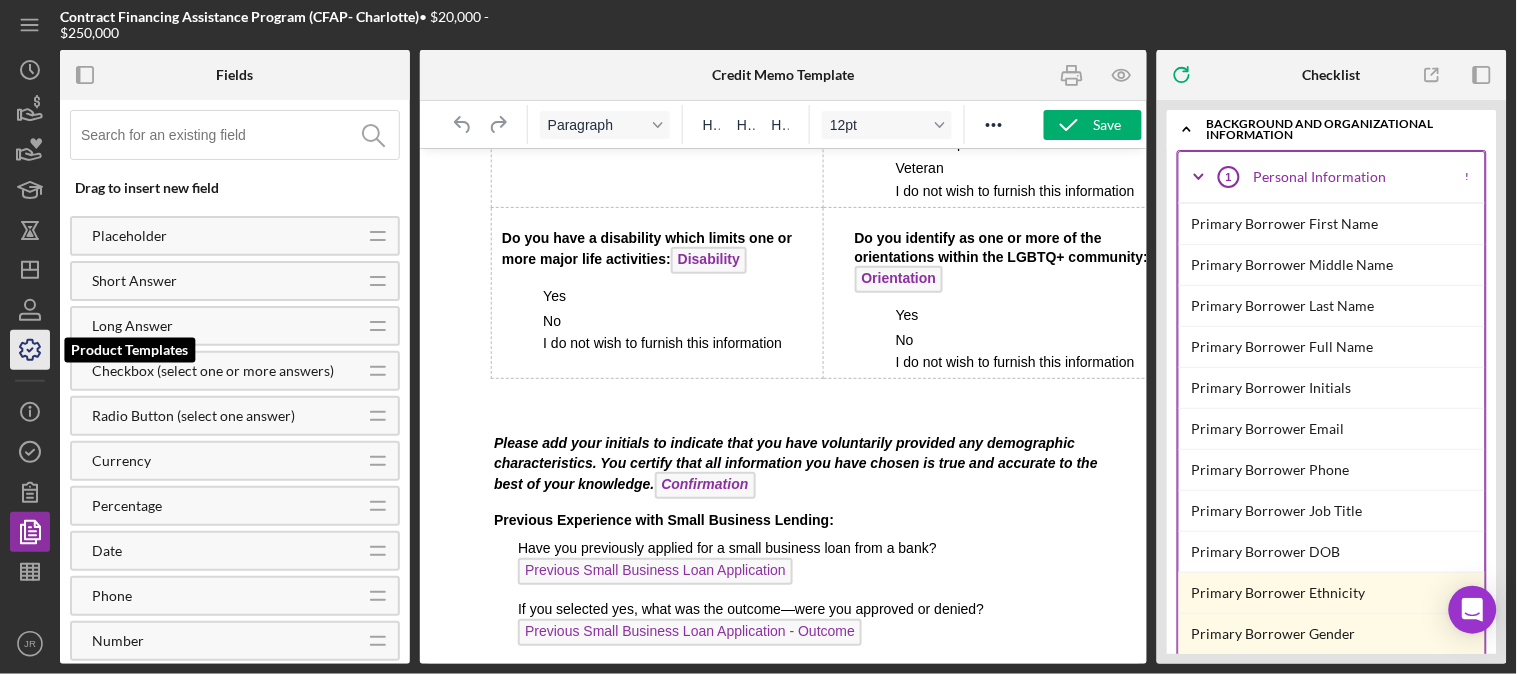 click 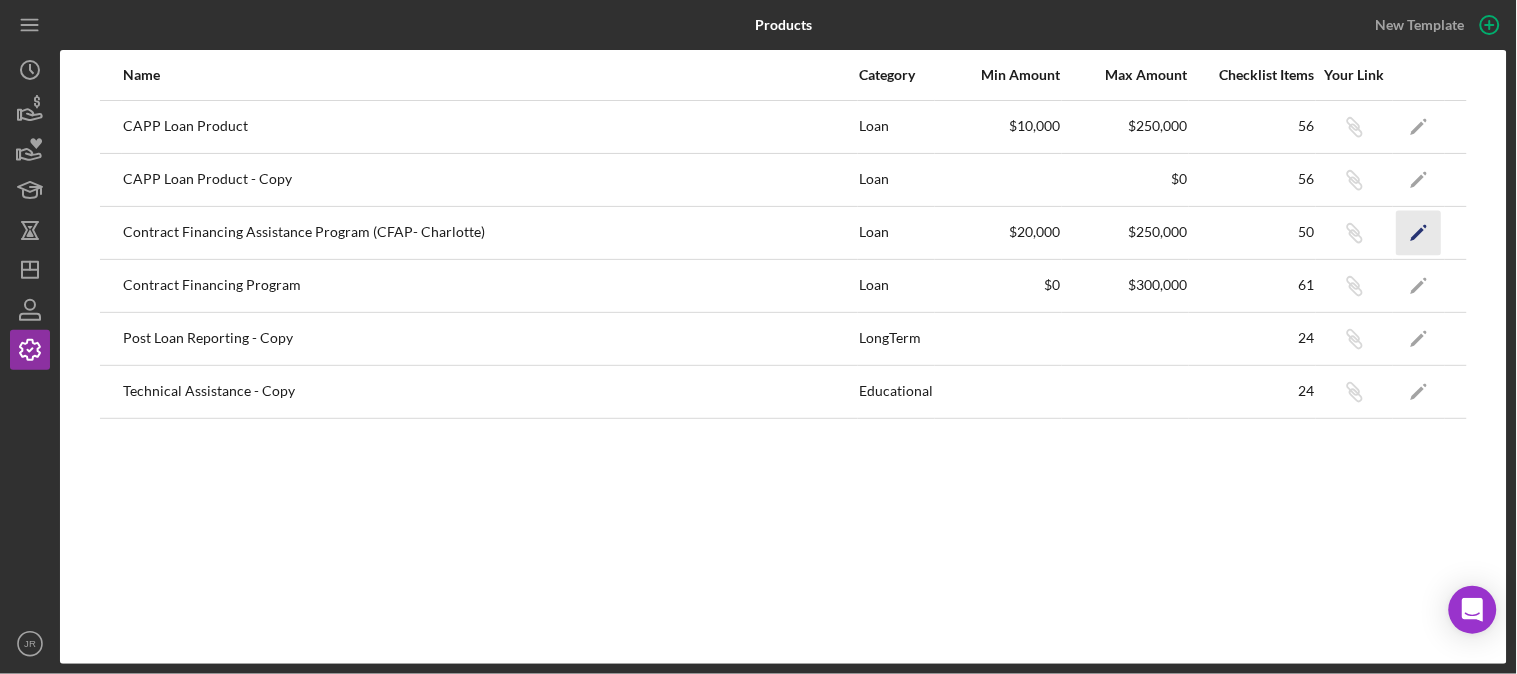 click on "Icon/Edit" 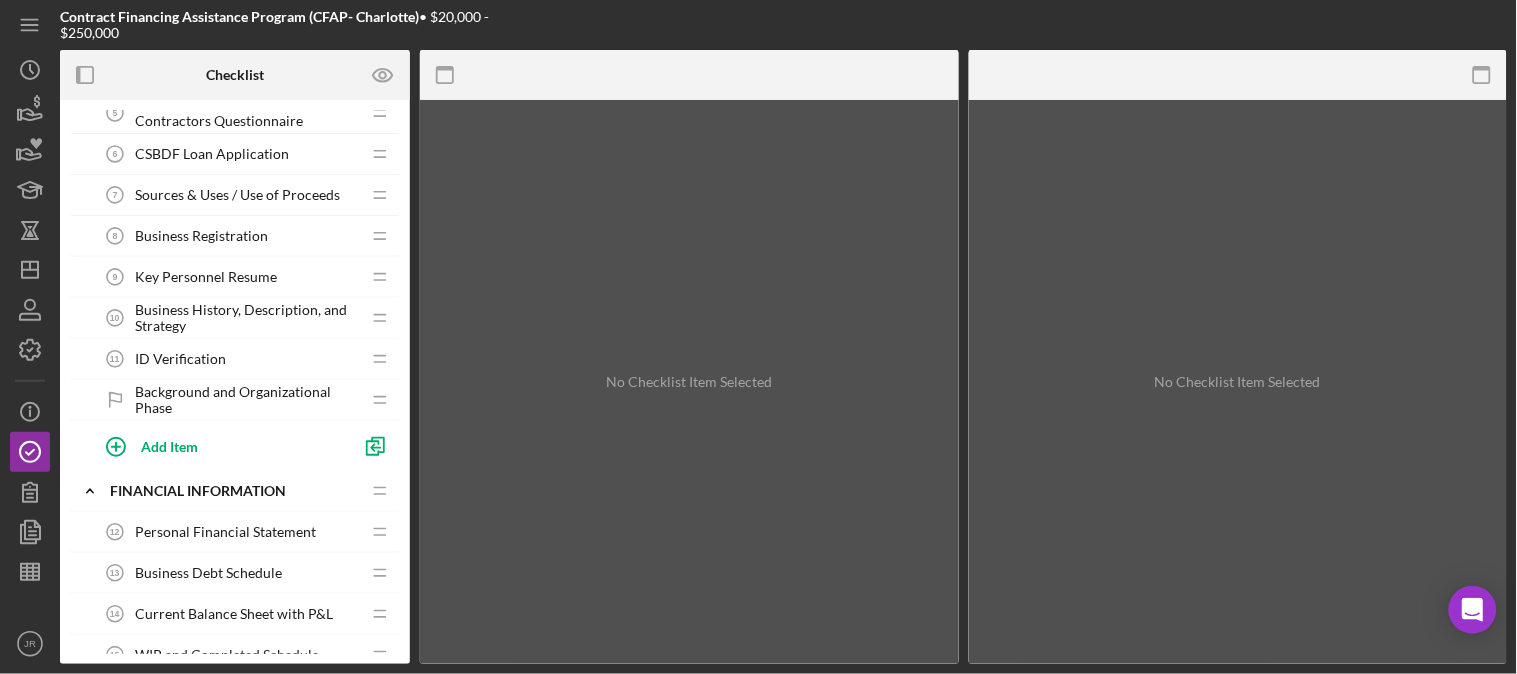 scroll, scrollTop: 0, scrollLeft: 0, axis: both 